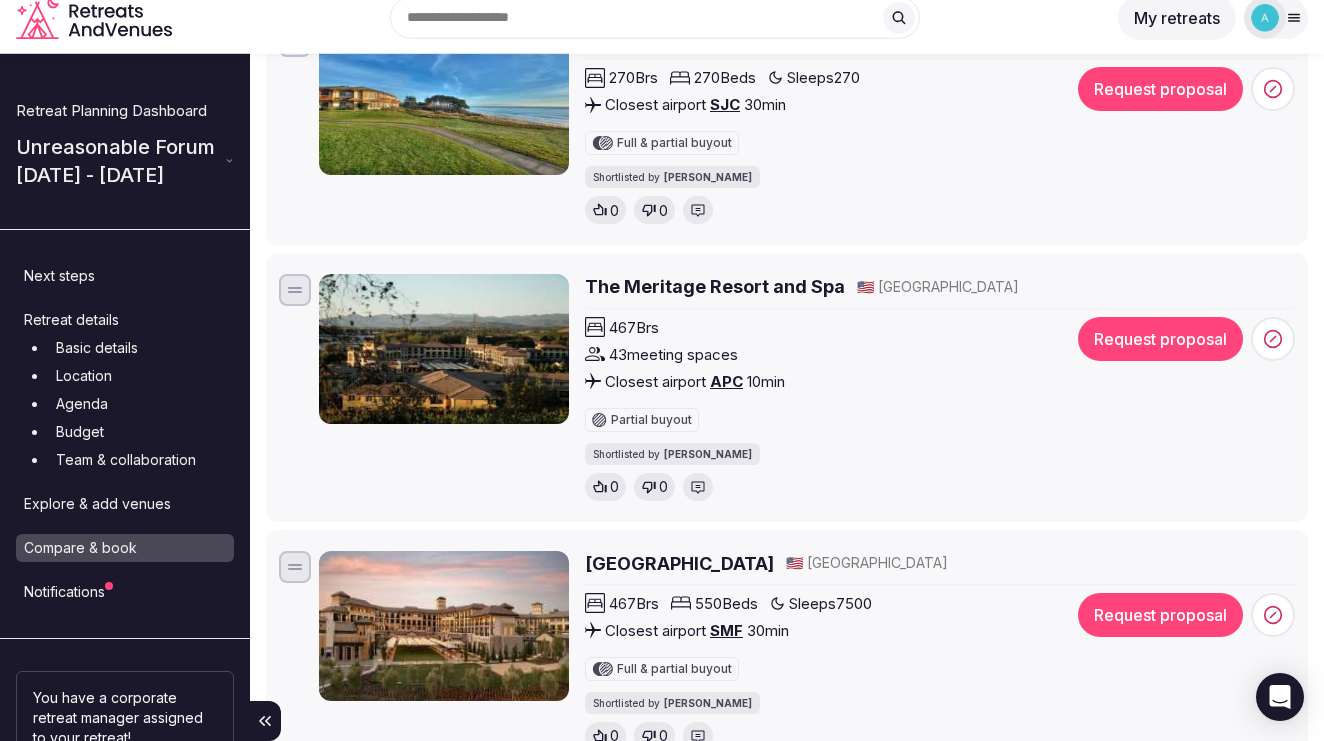 scroll, scrollTop: 4581, scrollLeft: 0, axis: vertical 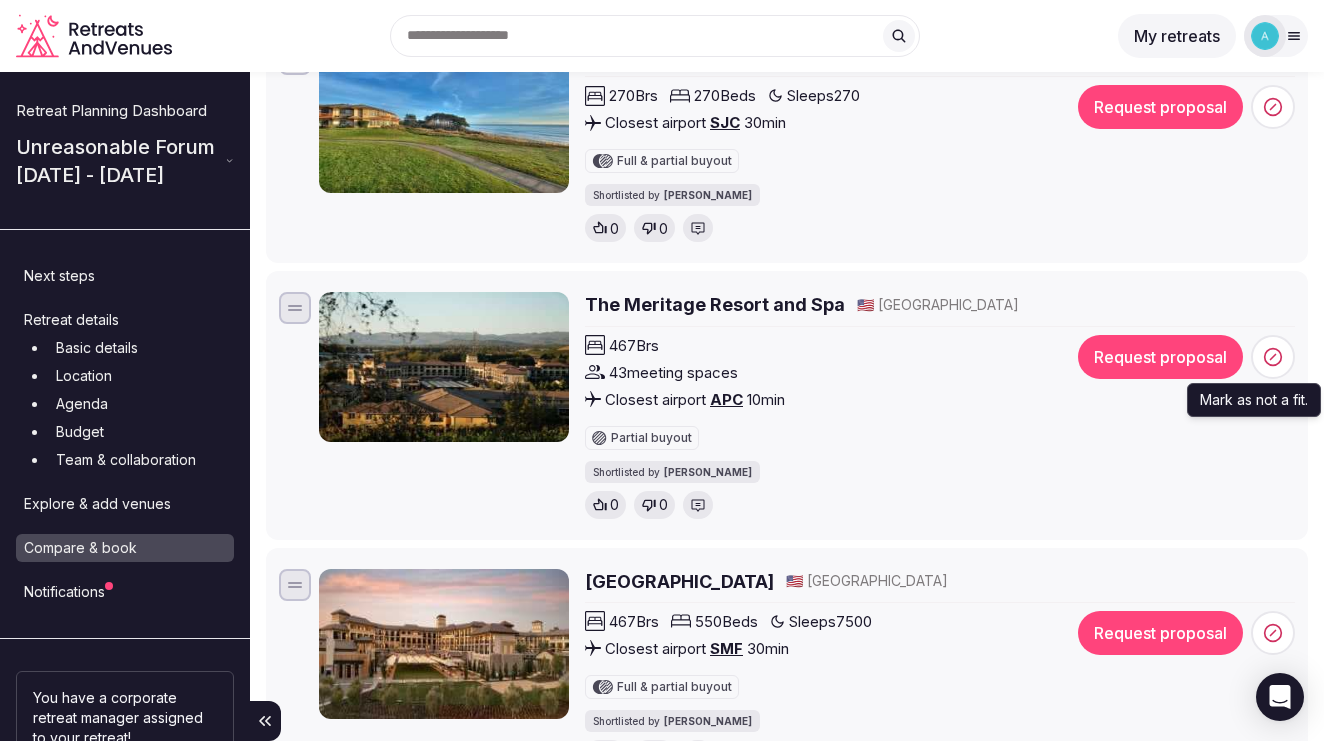 click 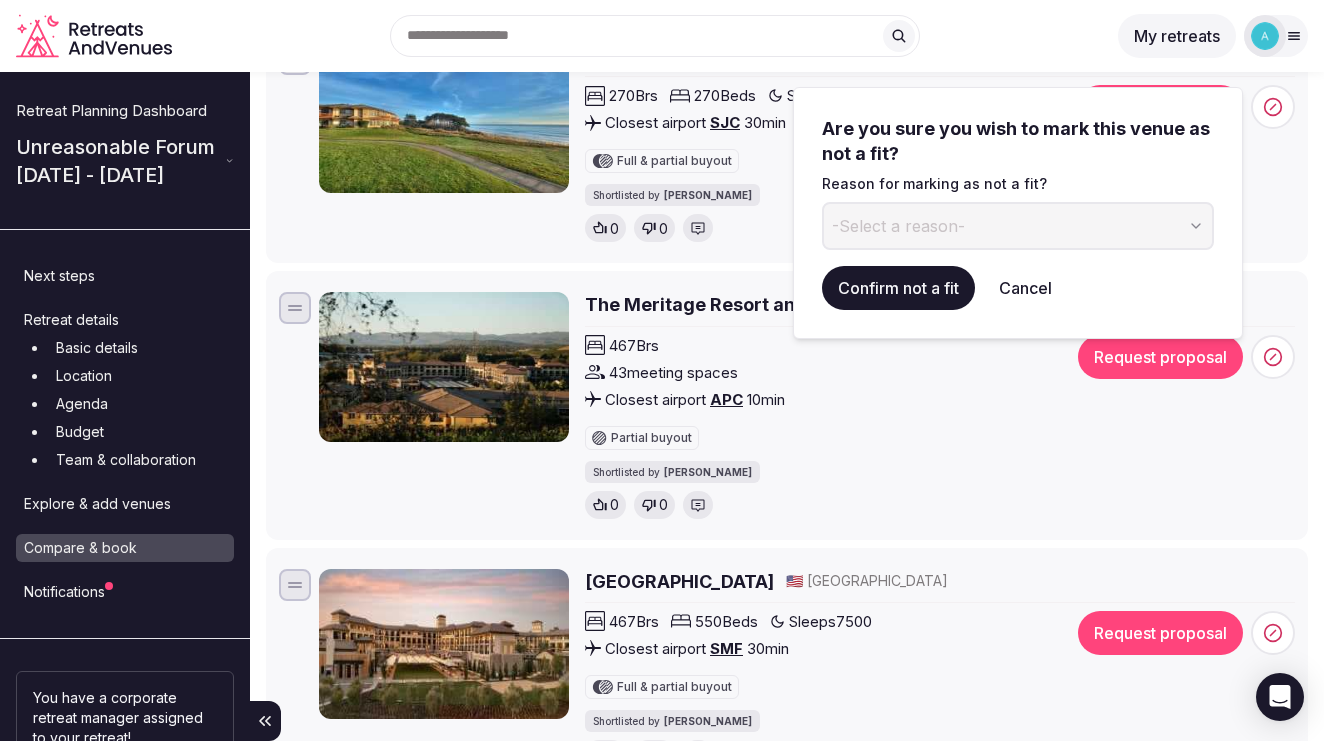 click on "-Select a reason-" at bounding box center (898, 226) 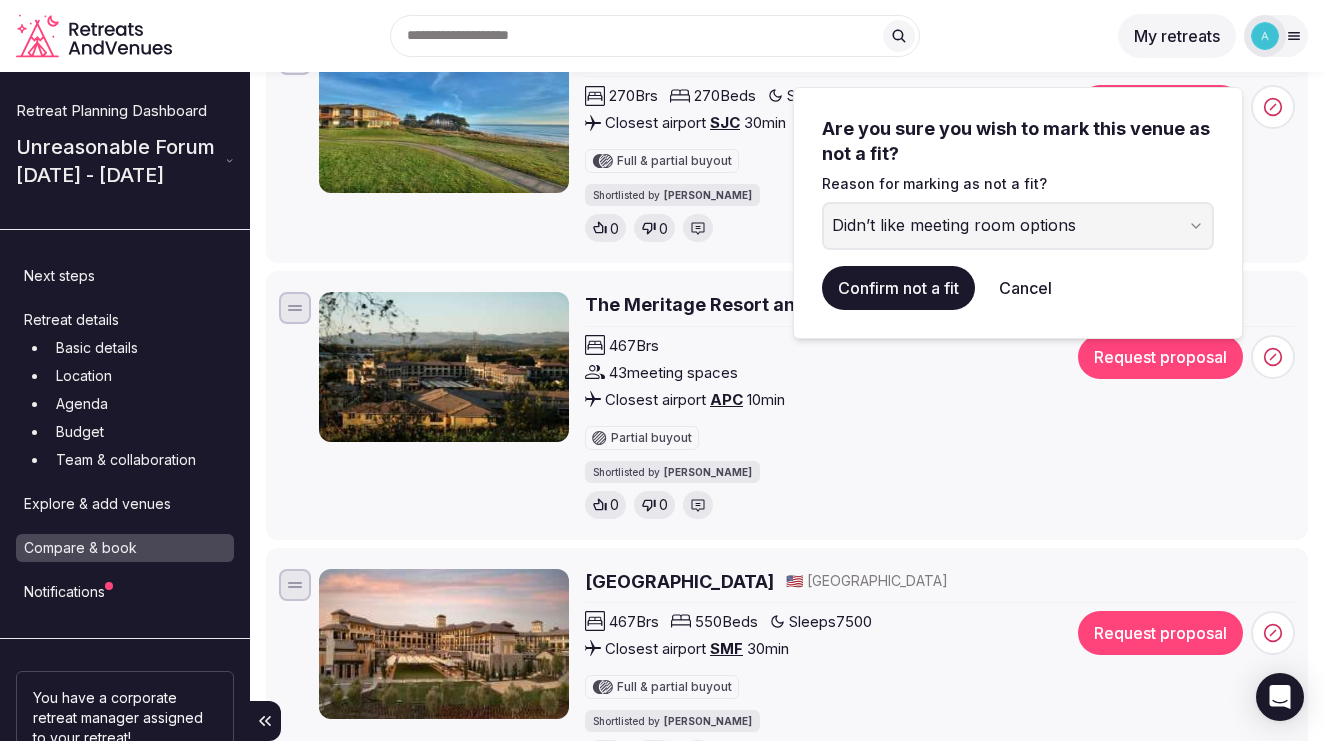 click on "Confirm not a fit" at bounding box center [898, 288] 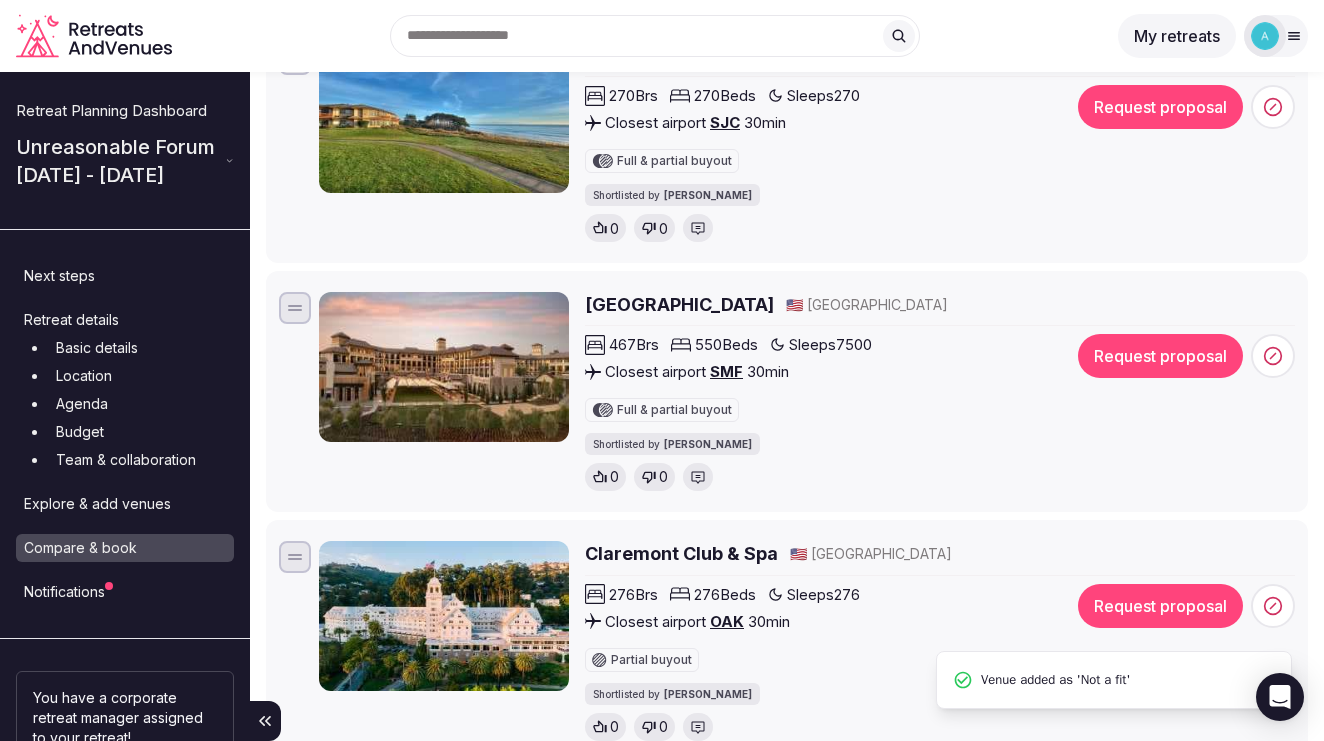 scroll, scrollTop: 75, scrollLeft: 0, axis: vertical 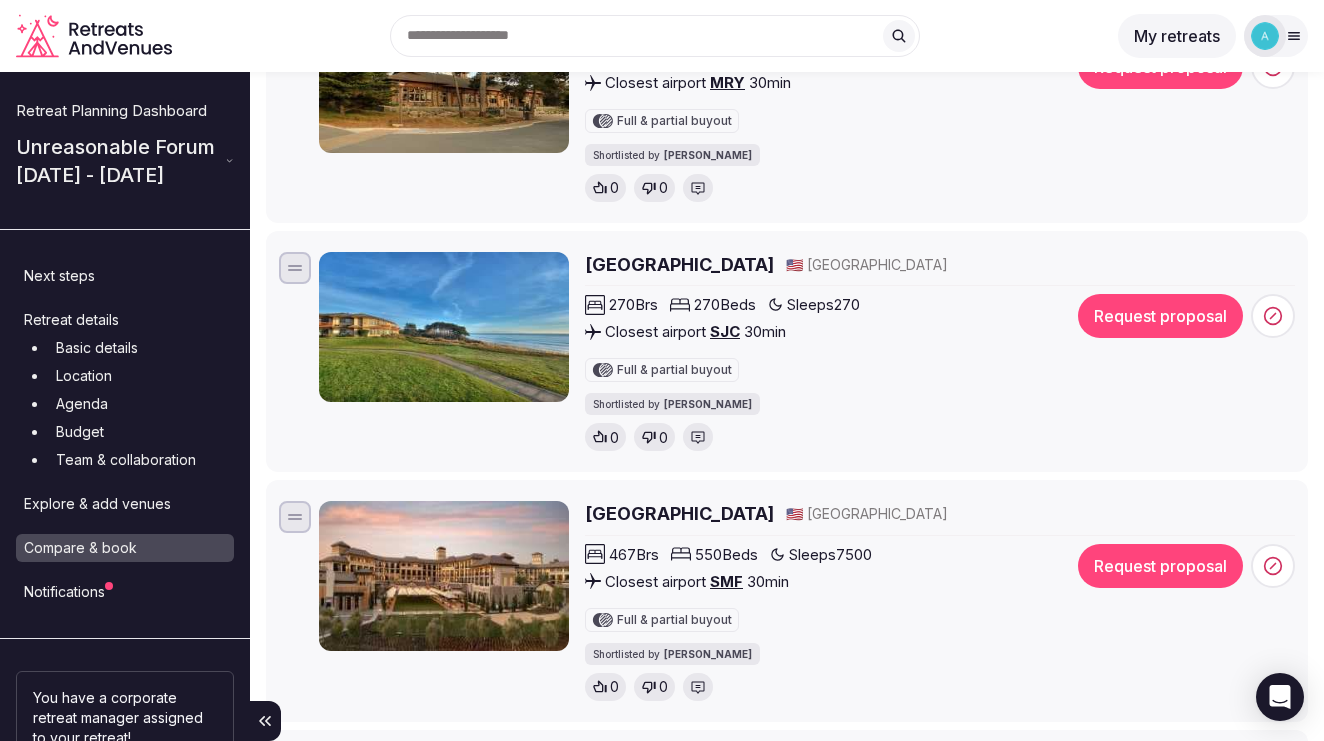 click on "Vista Collina Resort" at bounding box center (679, 513) 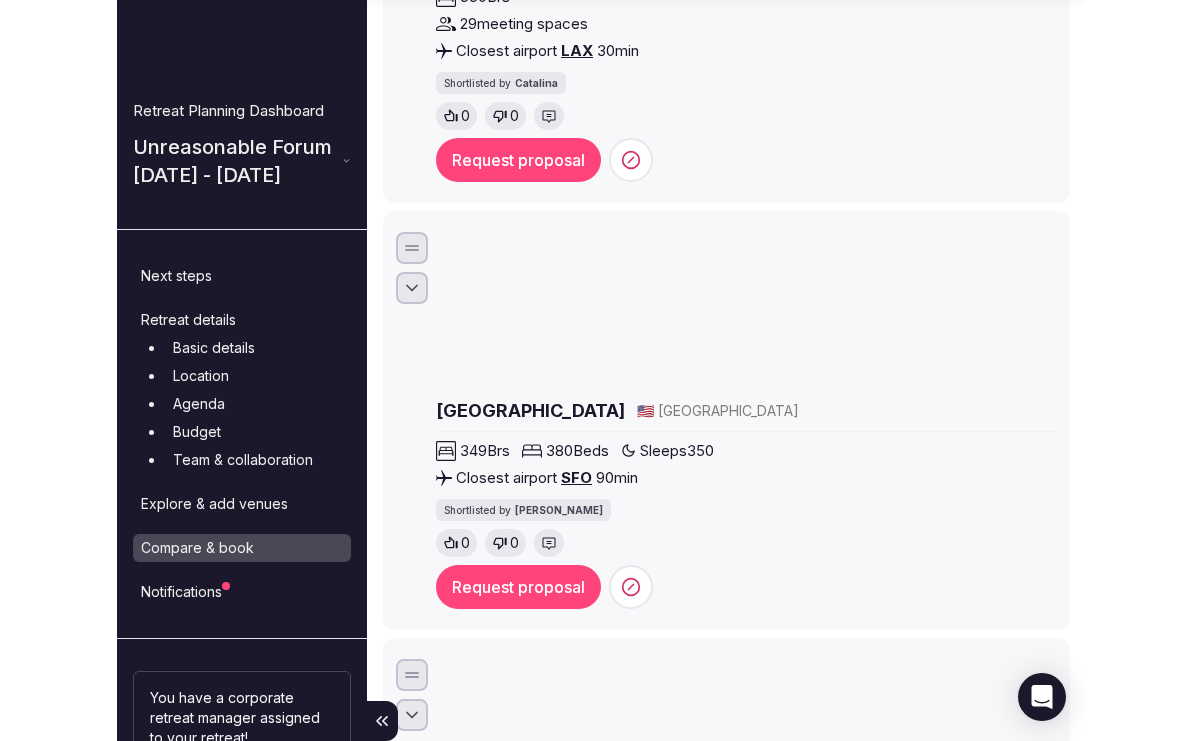 scroll, scrollTop: 5127, scrollLeft: 0, axis: vertical 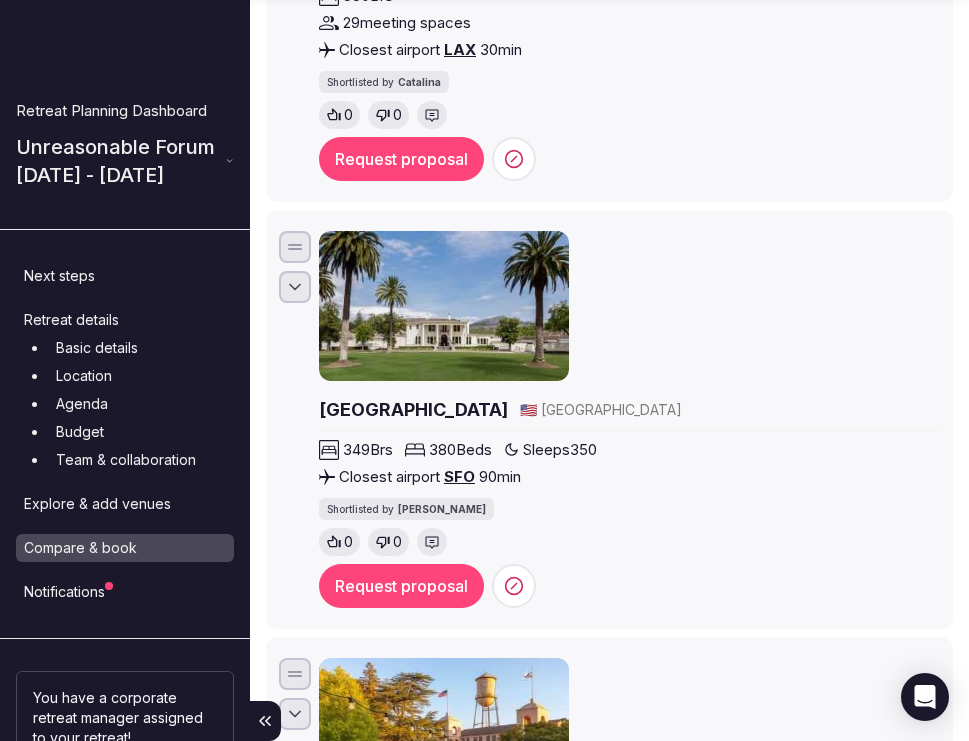 click at bounding box center [444, 306] 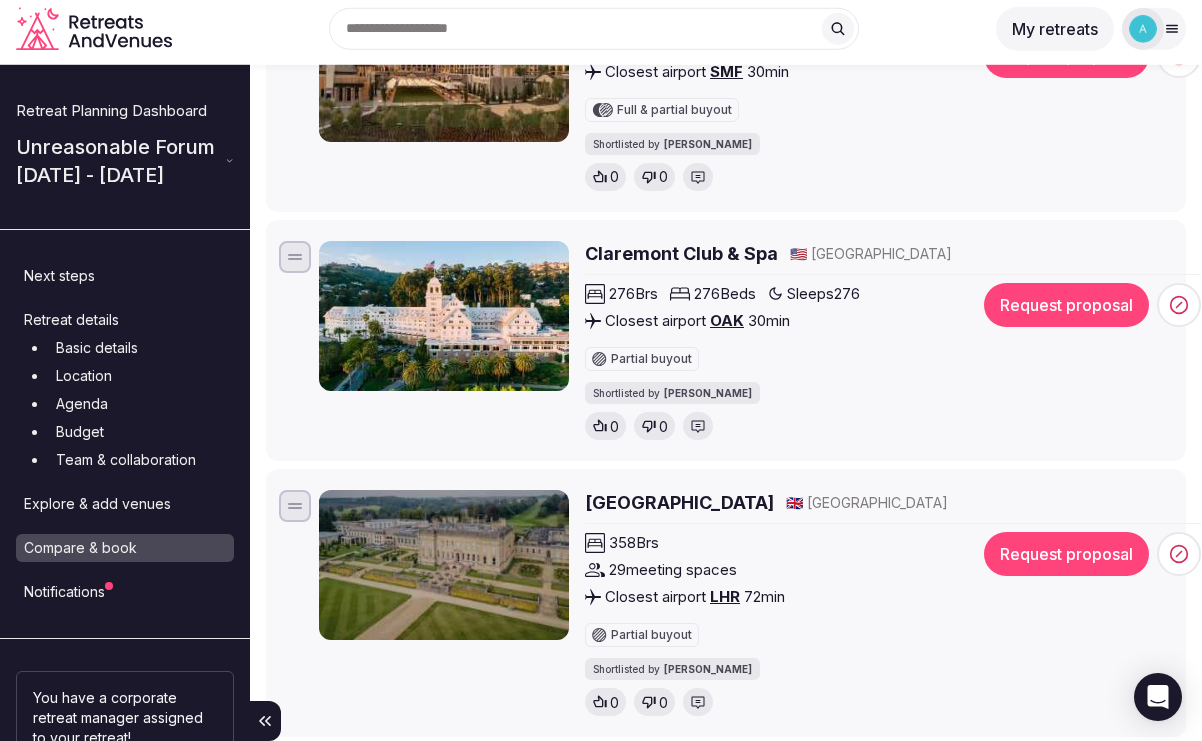 scroll, scrollTop: 4785, scrollLeft: 0, axis: vertical 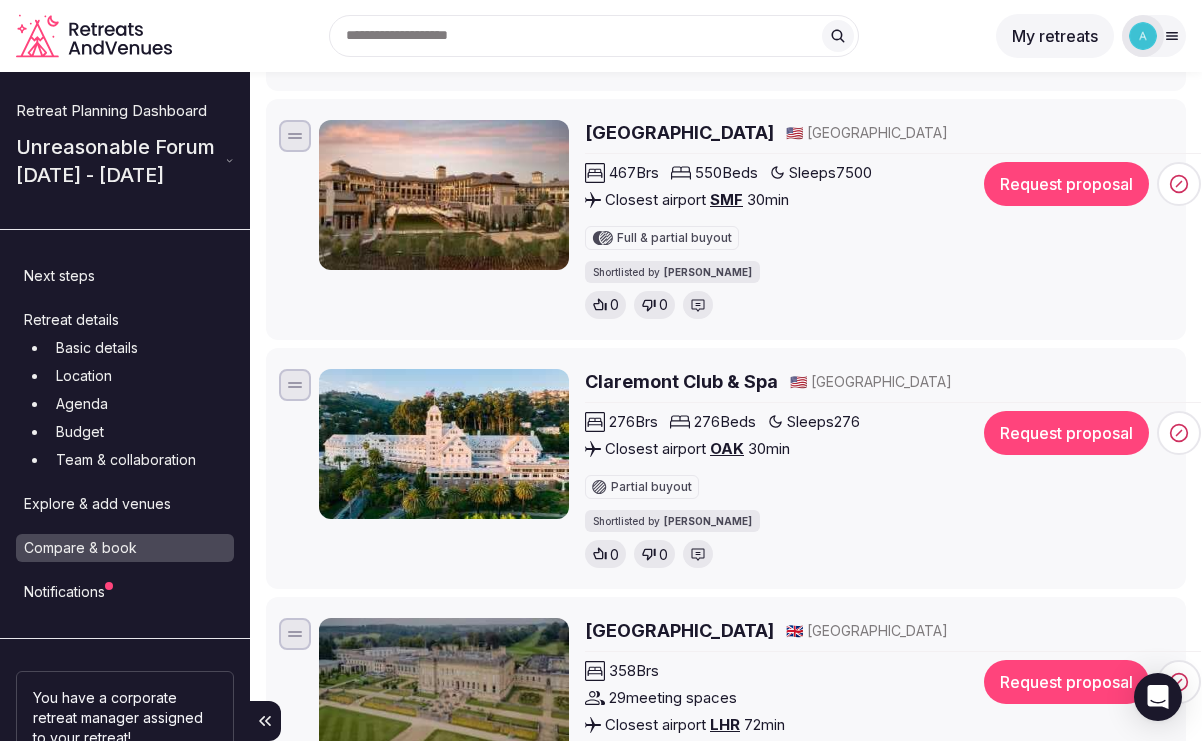 click at bounding box center (444, 444) 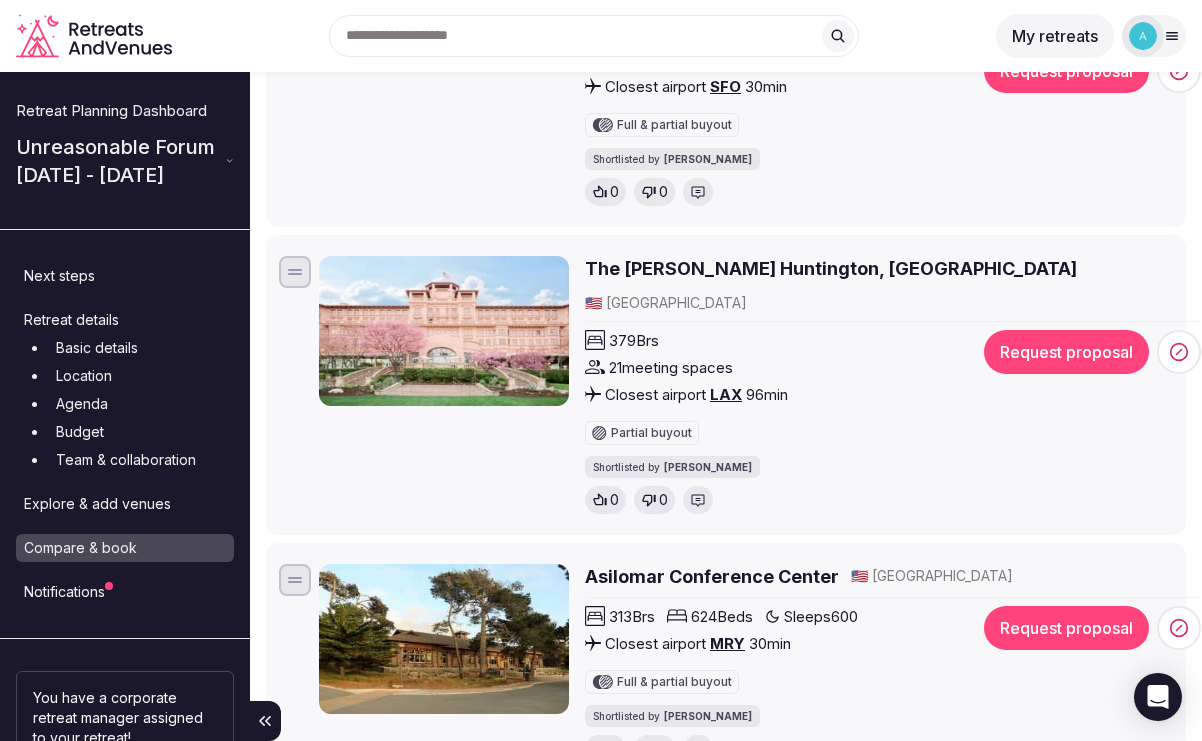 scroll, scrollTop: 3824, scrollLeft: 0, axis: vertical 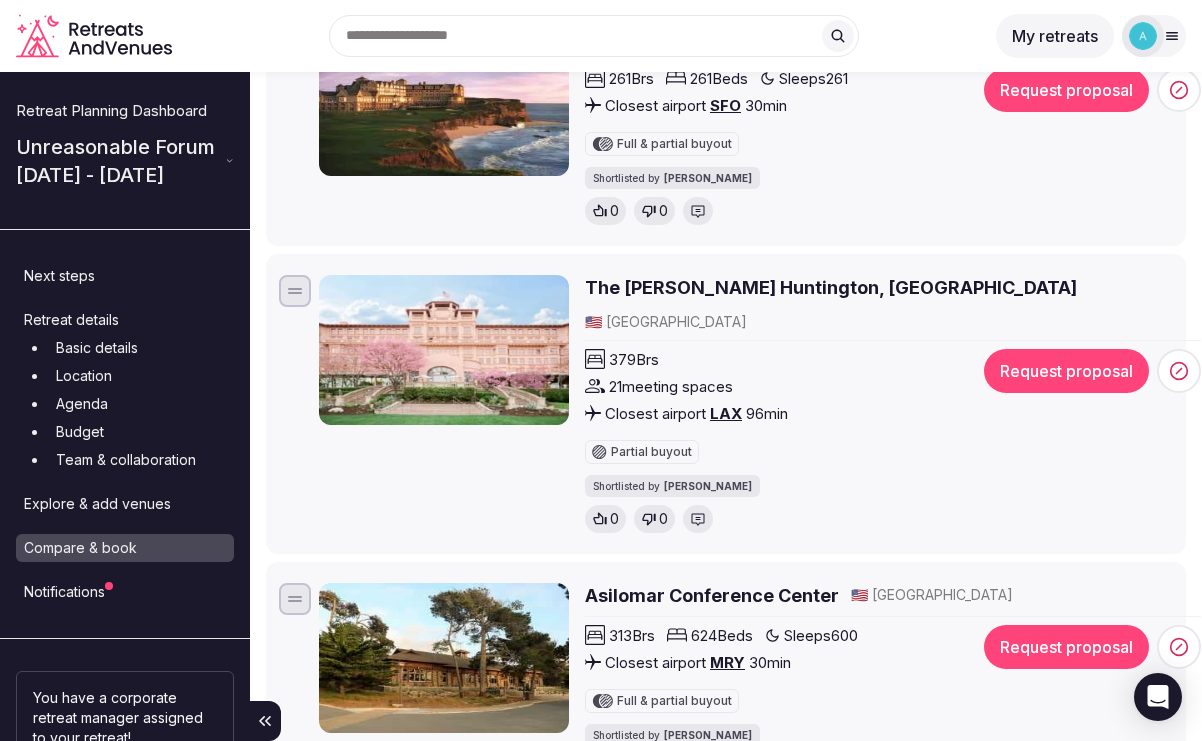 click on "The Langham Huntington, Pasadena" at bounding box center [831, 287] 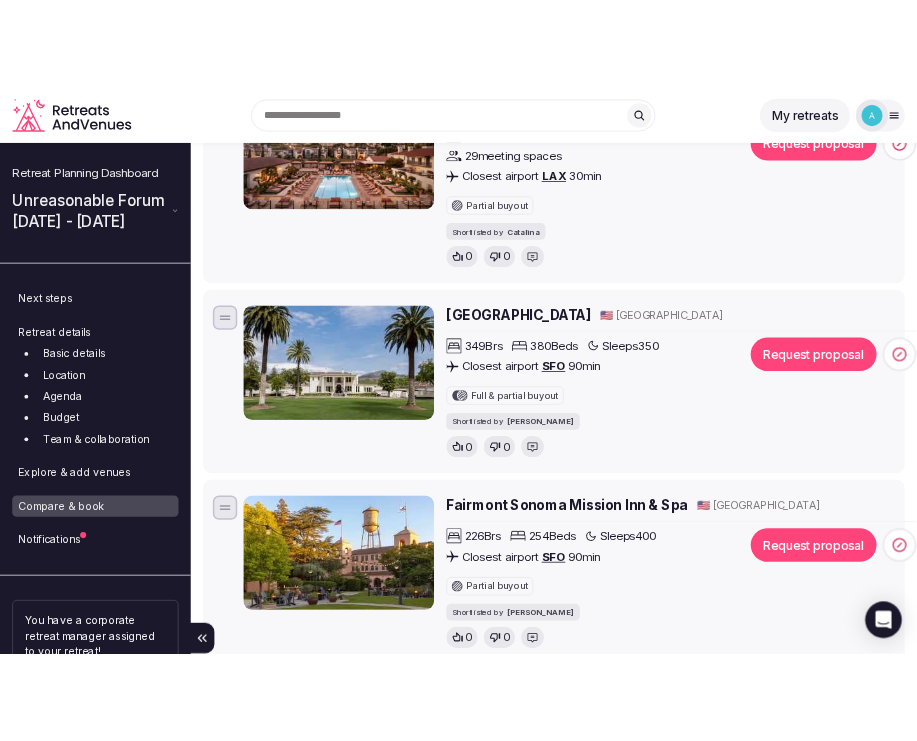 scroll, scrollTop: 3042, scrollLeft: 0, axis: vertical 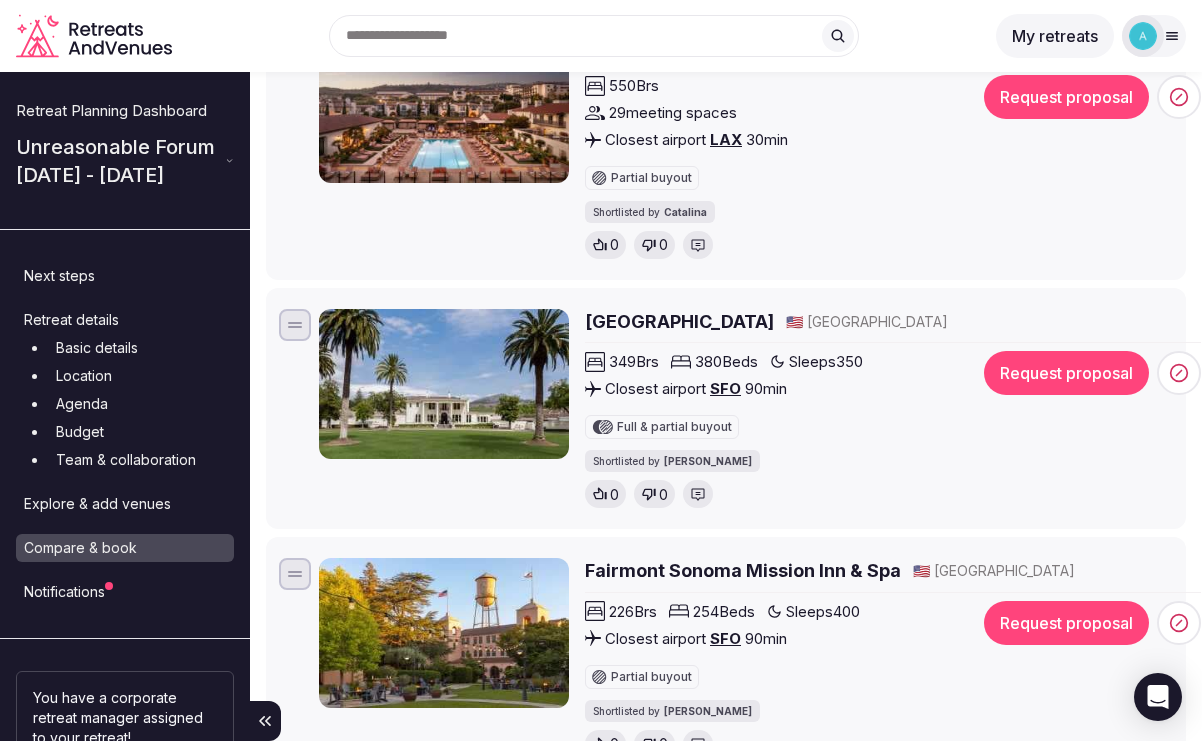 click on "[GEOGRAPHIC_DATA]" at bounding box center [679, 321] 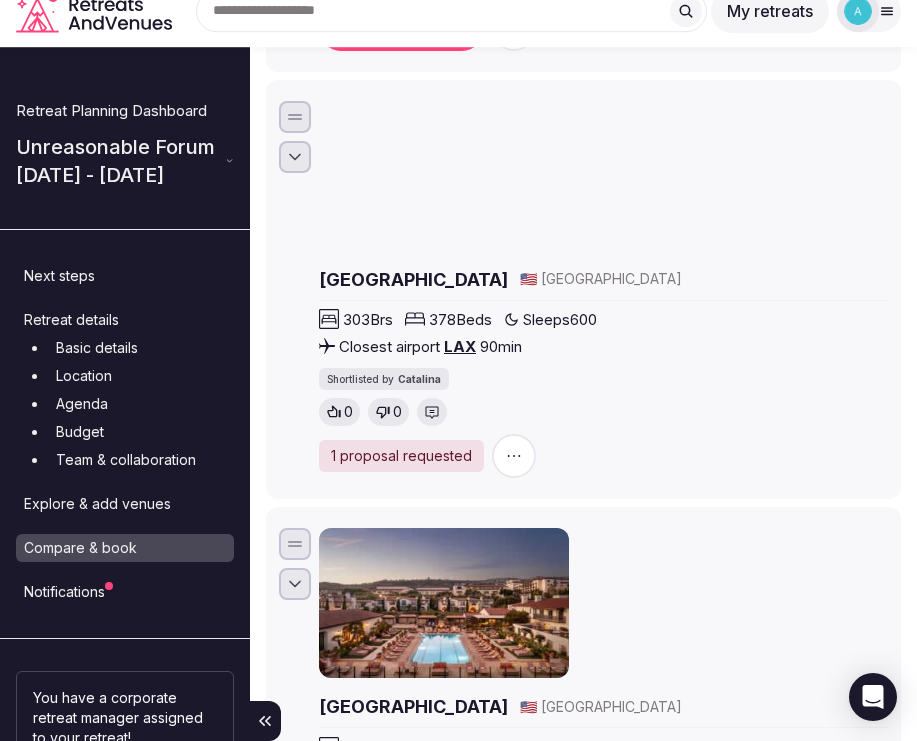 scroll, scrollTop: 4342, scrollLeft: 0, axis: vertical 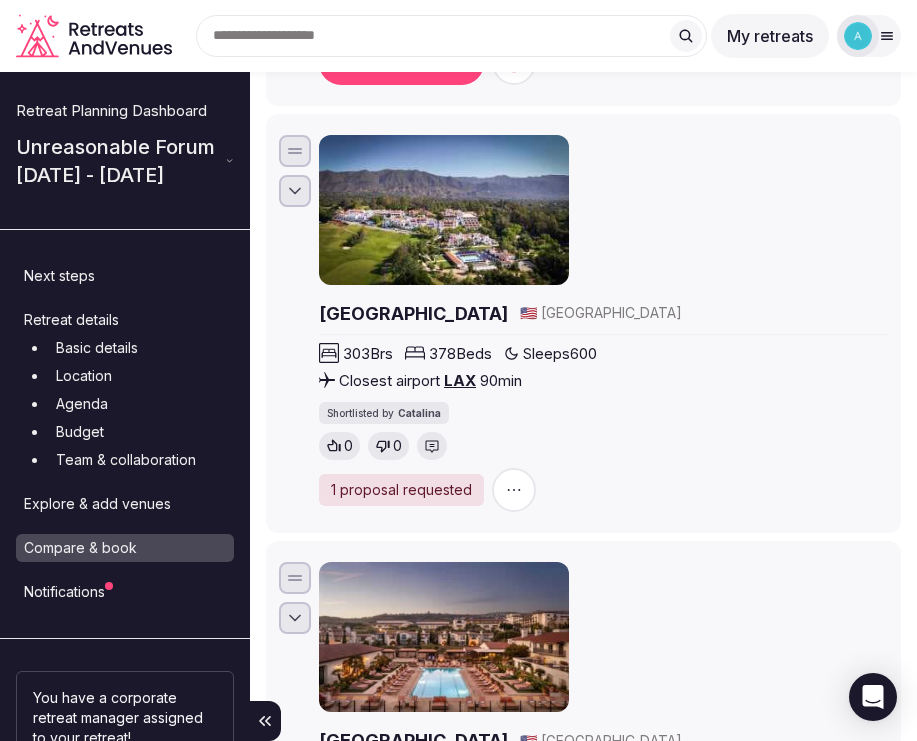 click at bounding box center (444, 210) 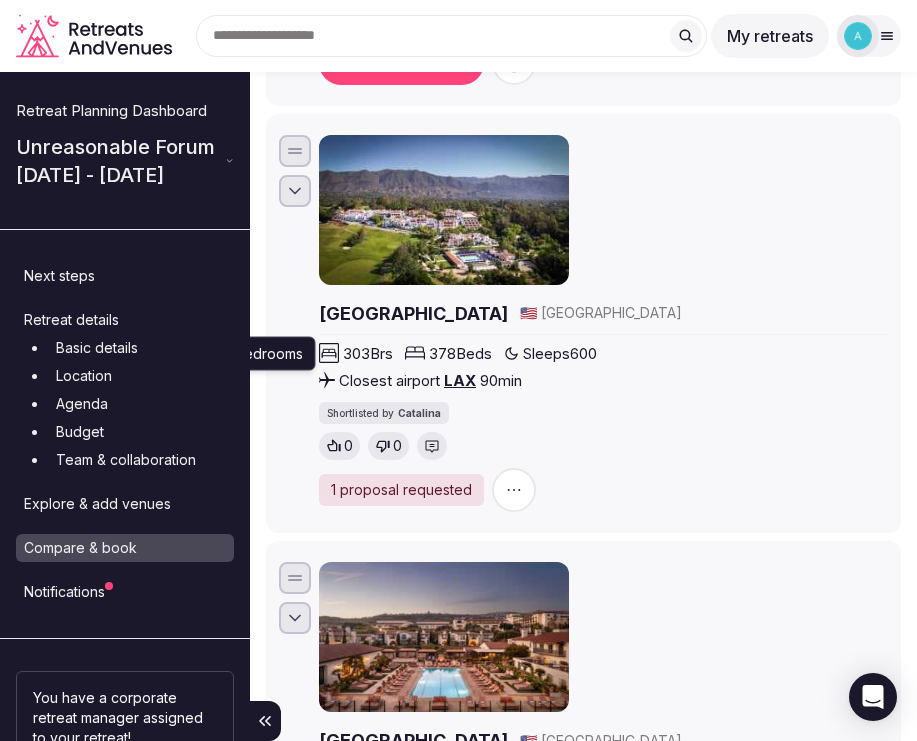 click on "303  Brs" at bounding box center [368, 353] 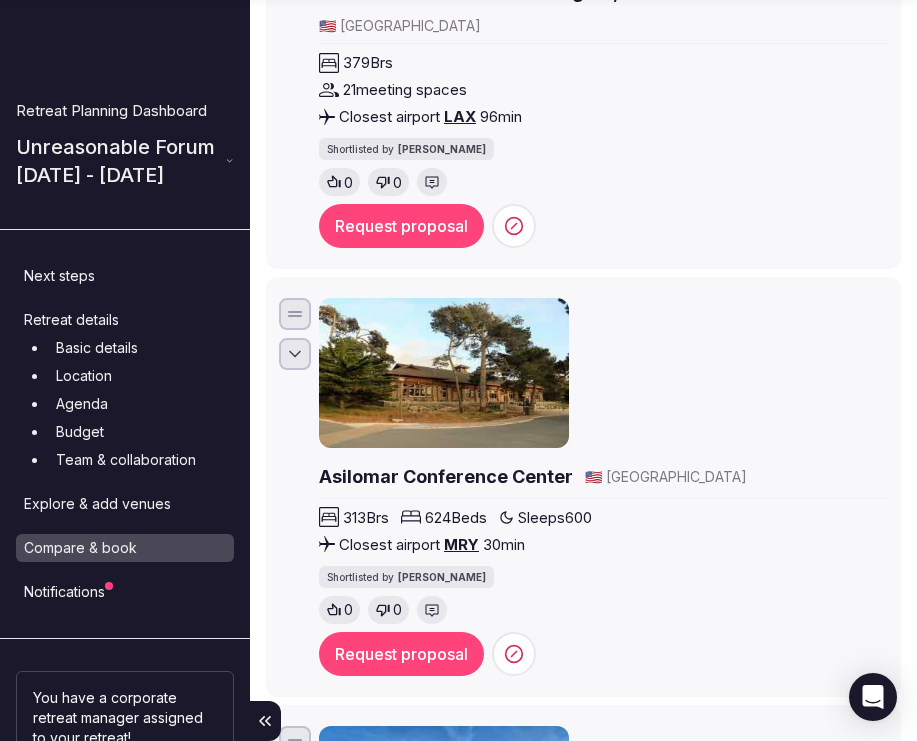scroll, scrollTop: 6874, scrollLeft: 0, axis: vertical 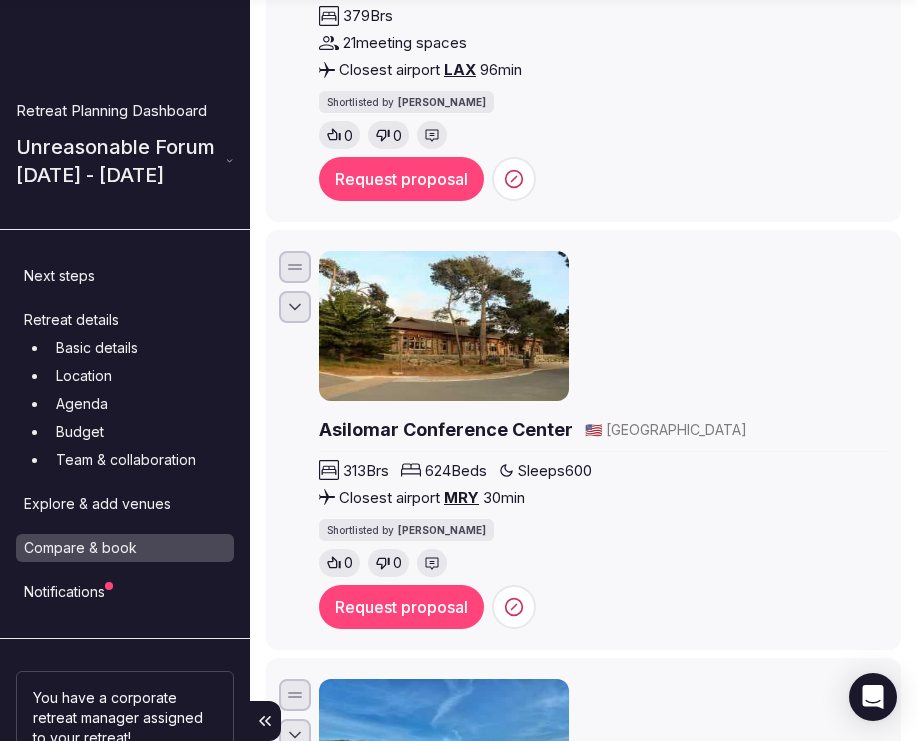 click at bounding box center [444, 326] 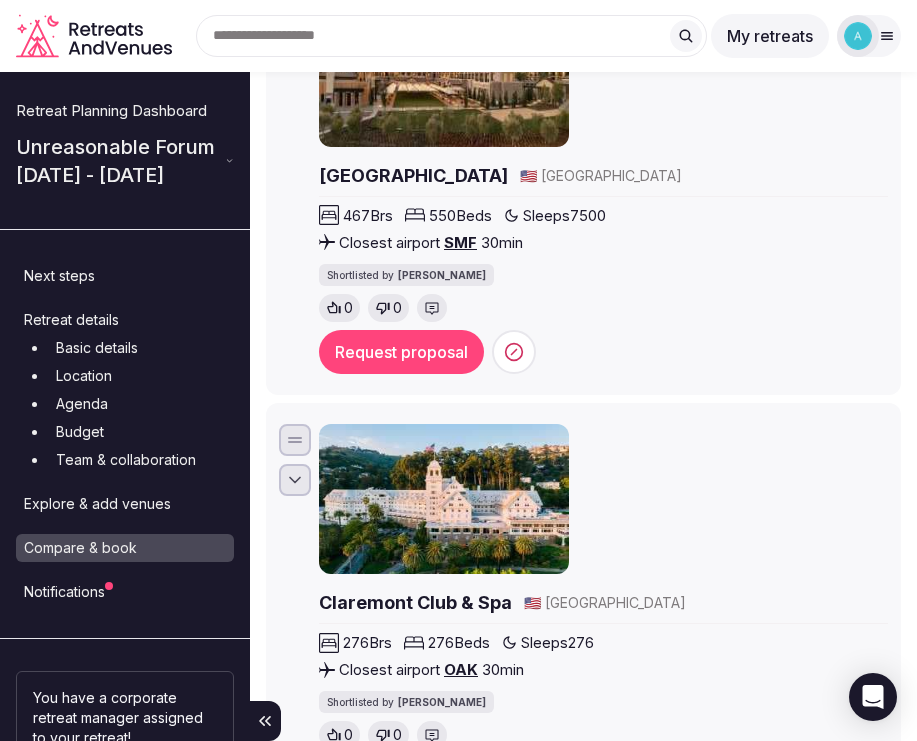 scroll, scrollTop: 7285, scrollLeft: 0, axis: vertical 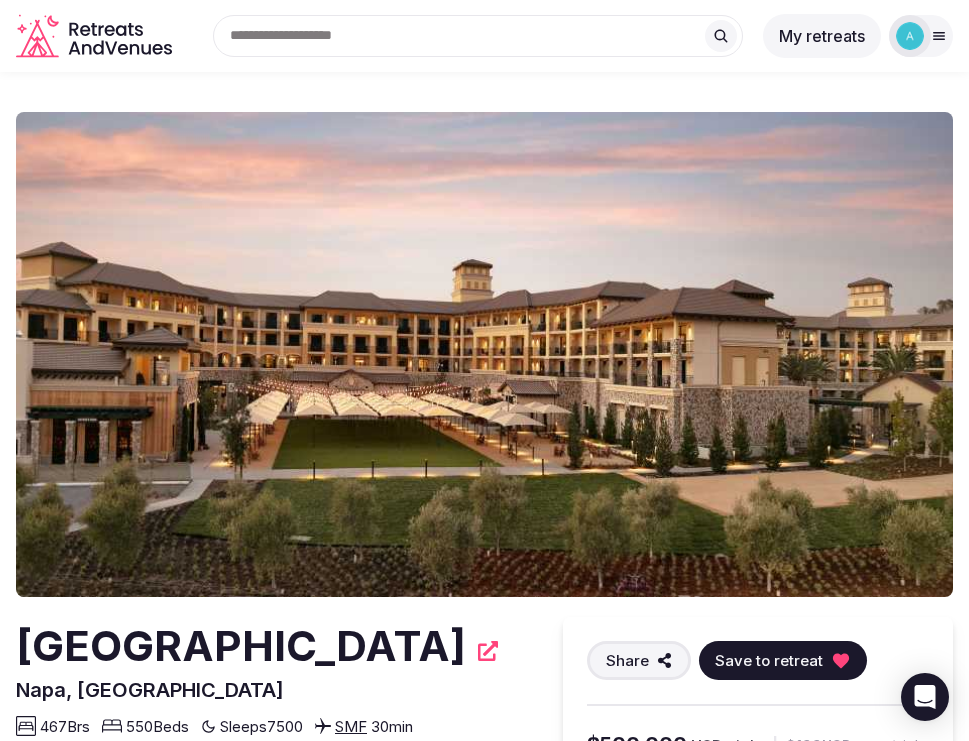 click at bounding box center (484, 354) 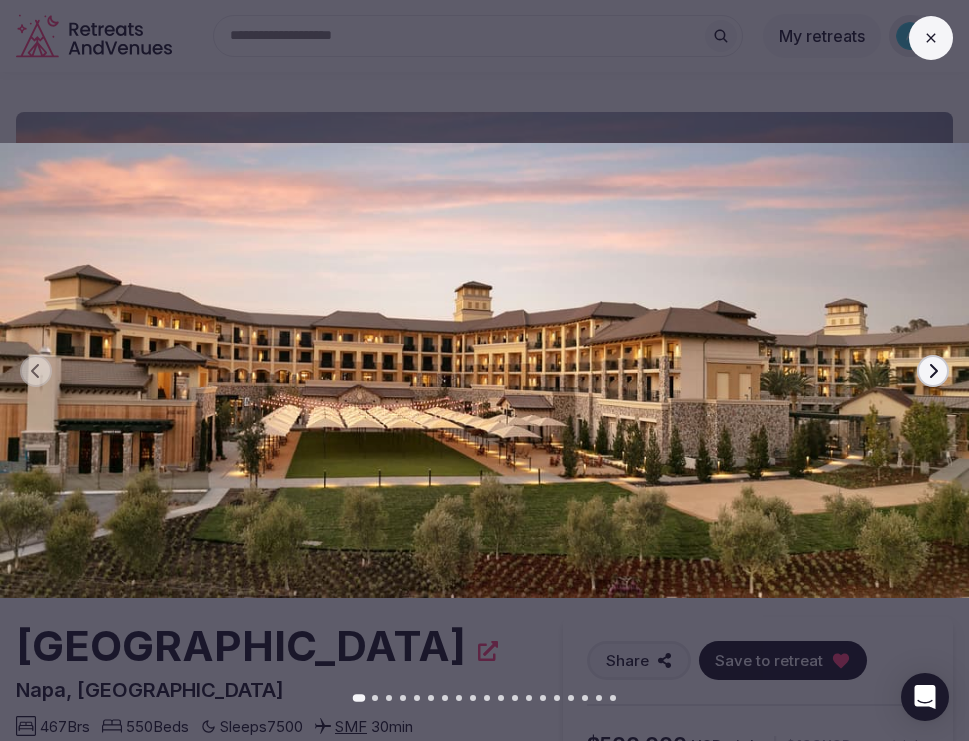 click 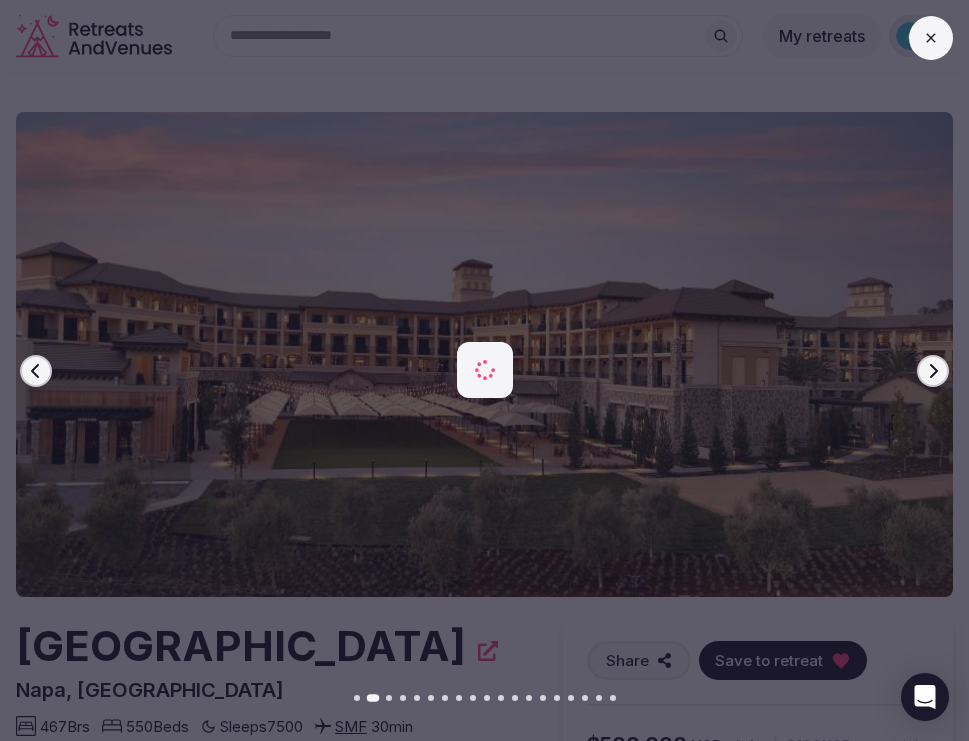 type 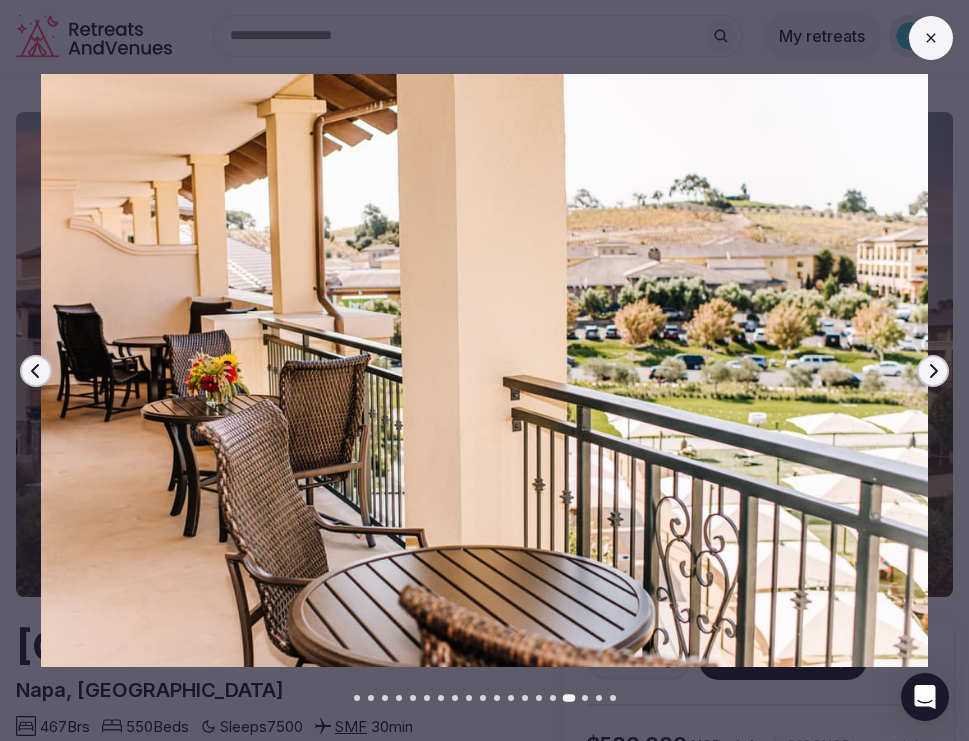 click 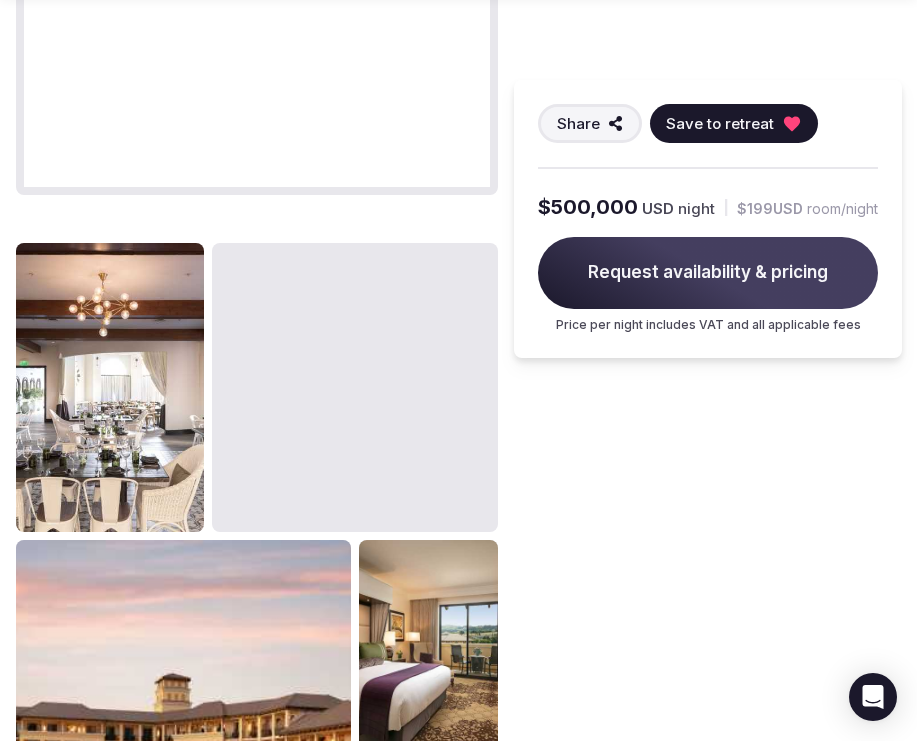 scroll, scrollTop: 1445, scrollLeft: 0, axis: vertical 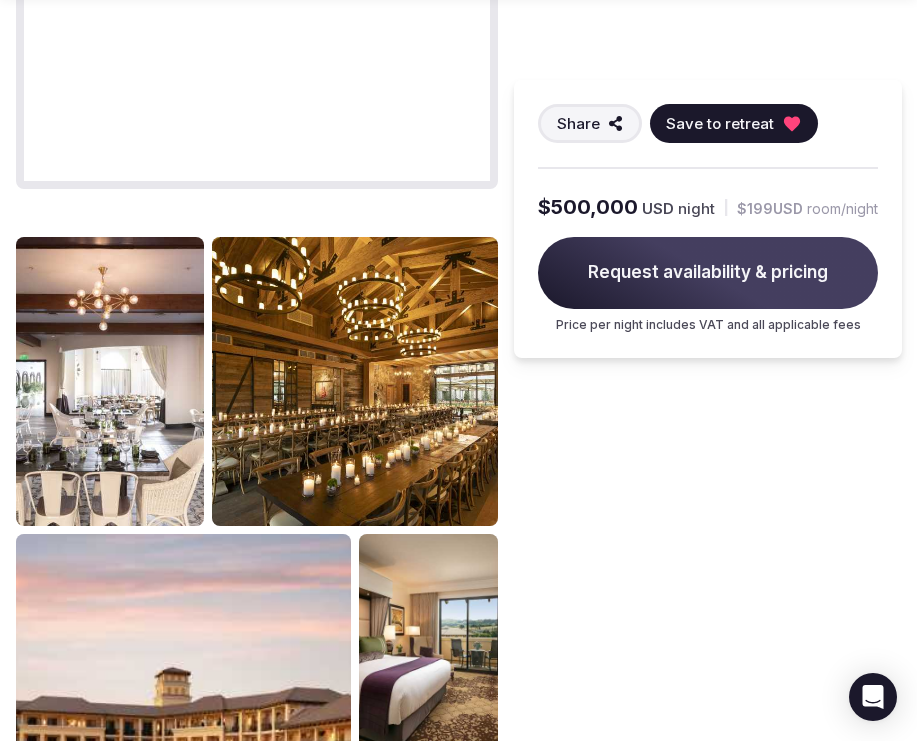 click at bounding box center (110, 382) 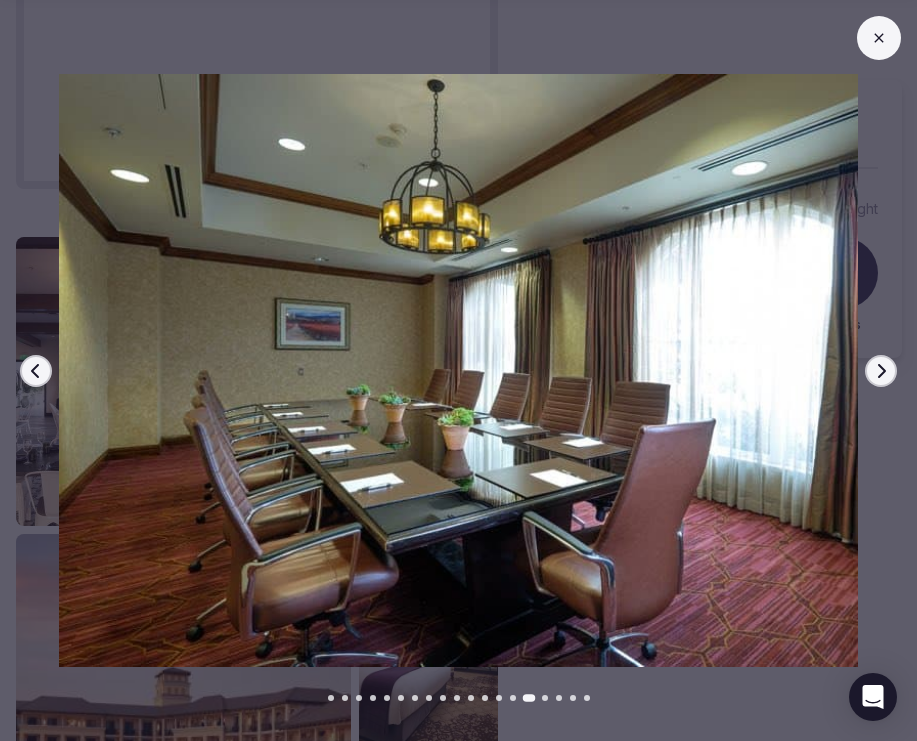 click 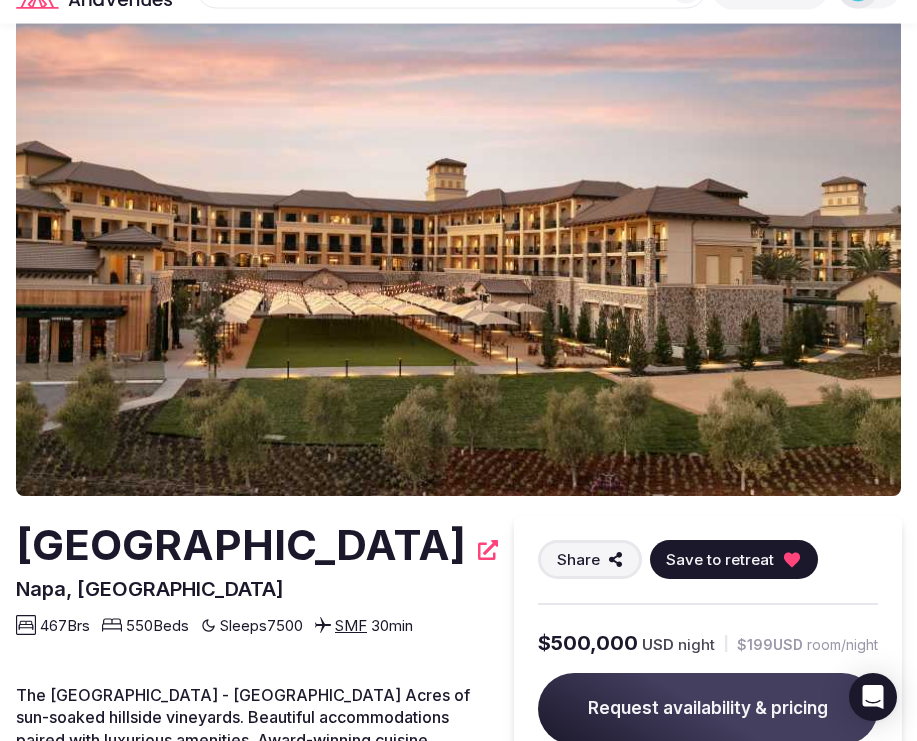 scroll, scrollTop: 0, scrollLeft: 0, axis: both 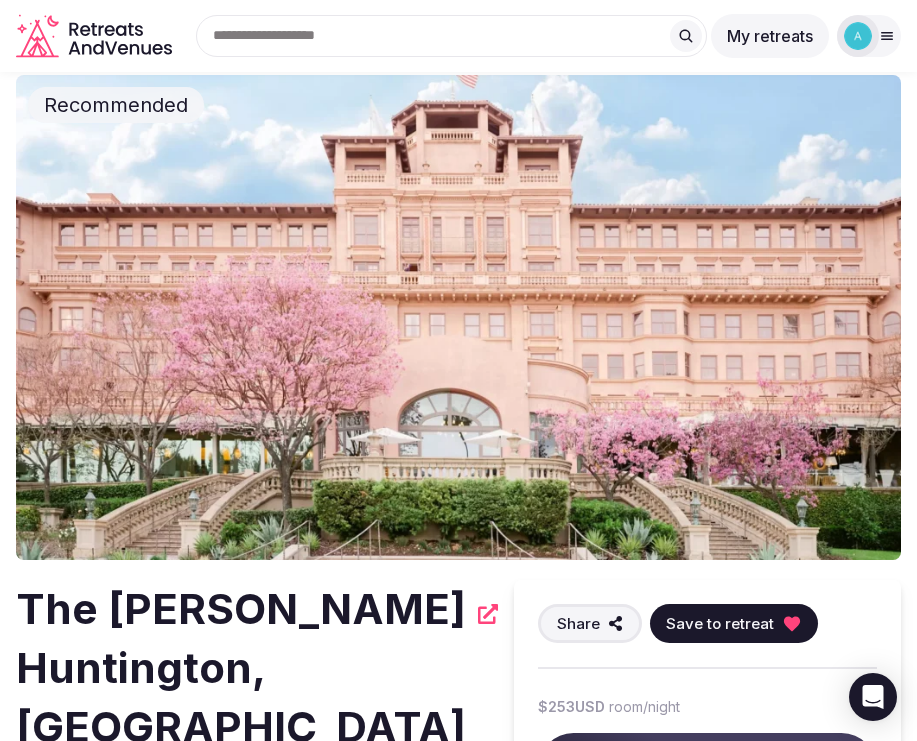 click at bounding box center [458, 317] 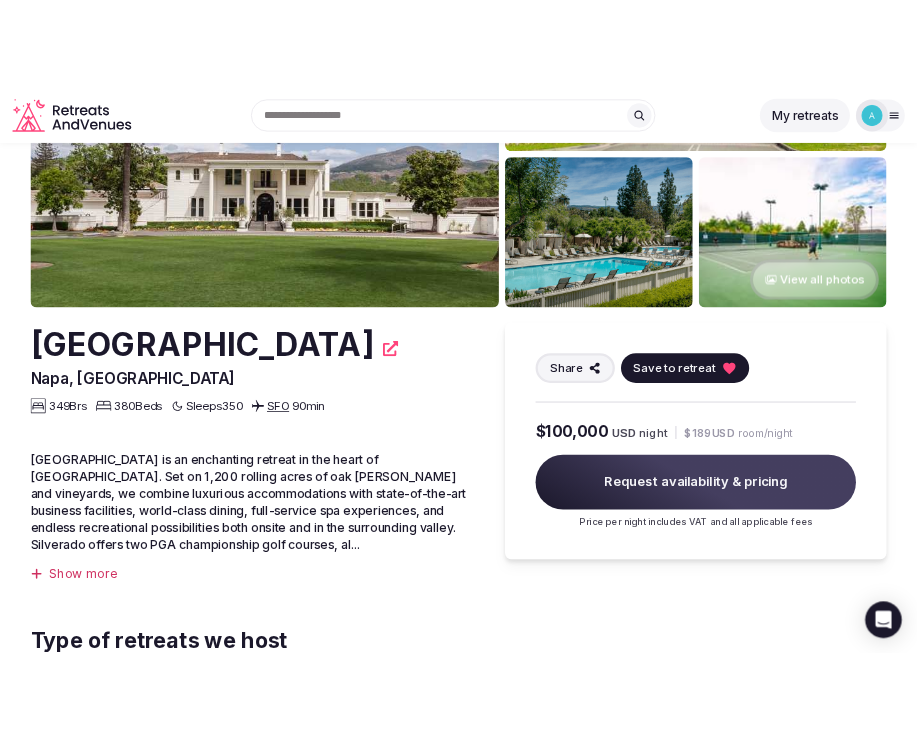 scroll, scrollTop: 250, scrollLeft: 0, axis: vertical 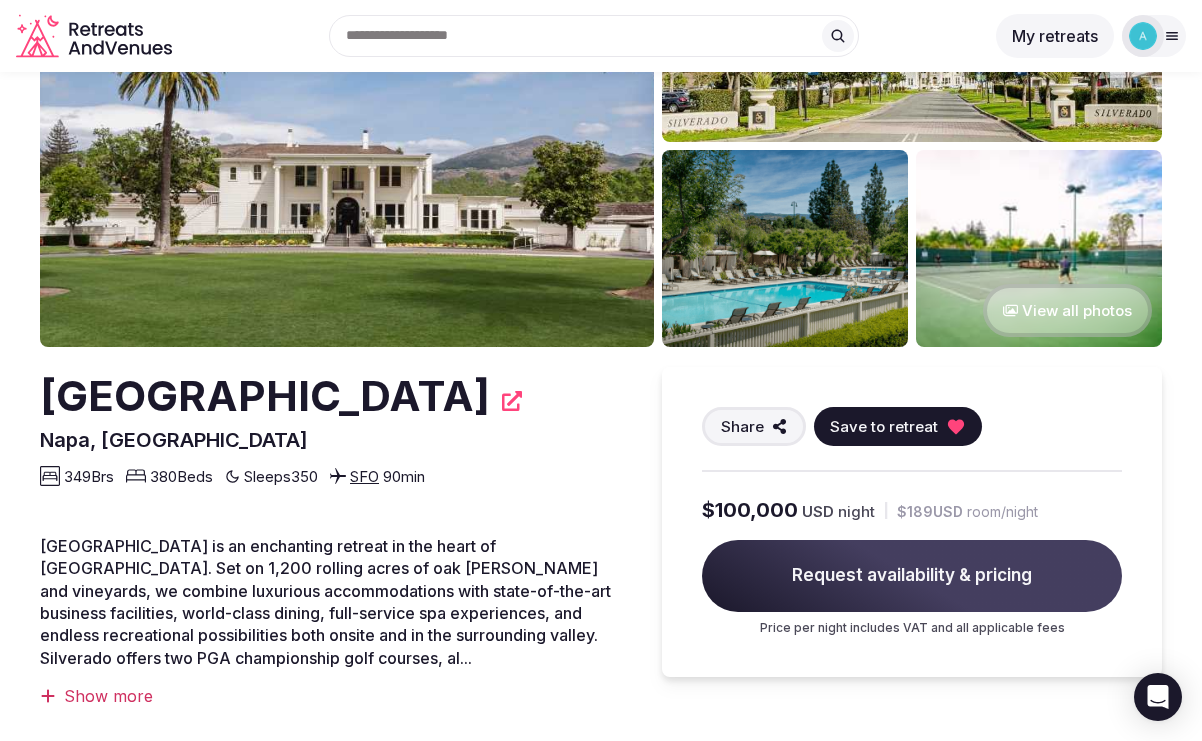 click at bounding box center (347, 104) 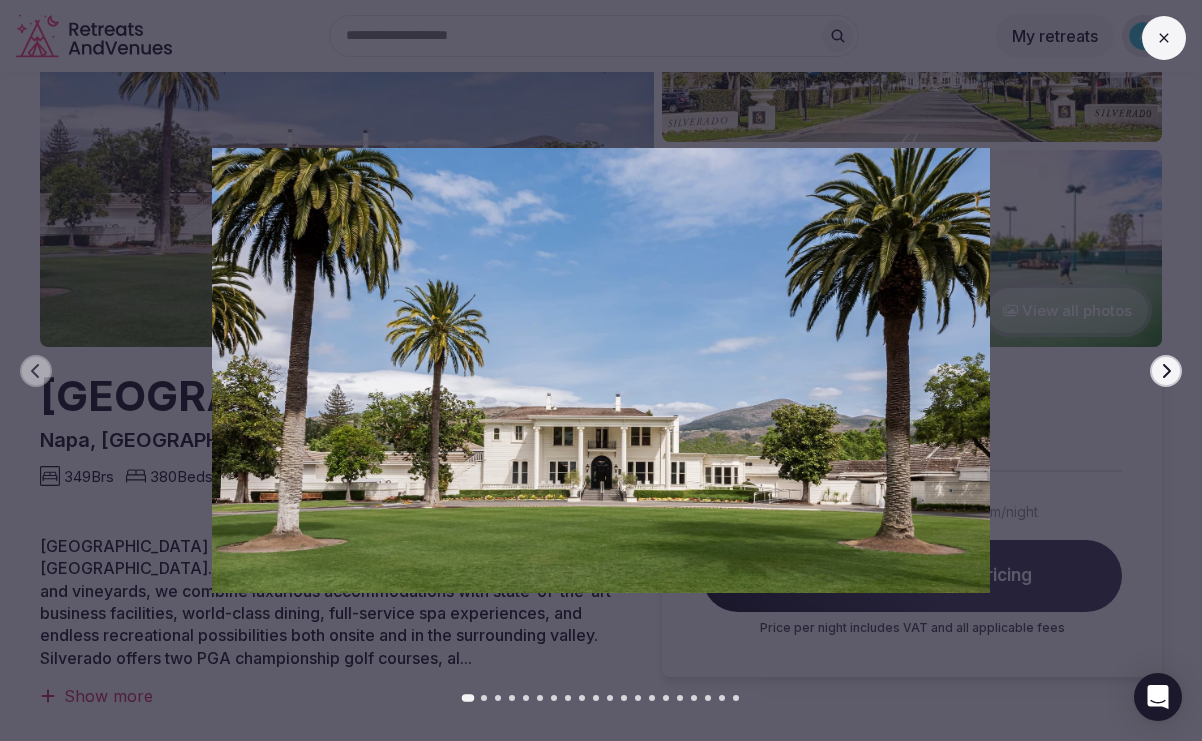 click 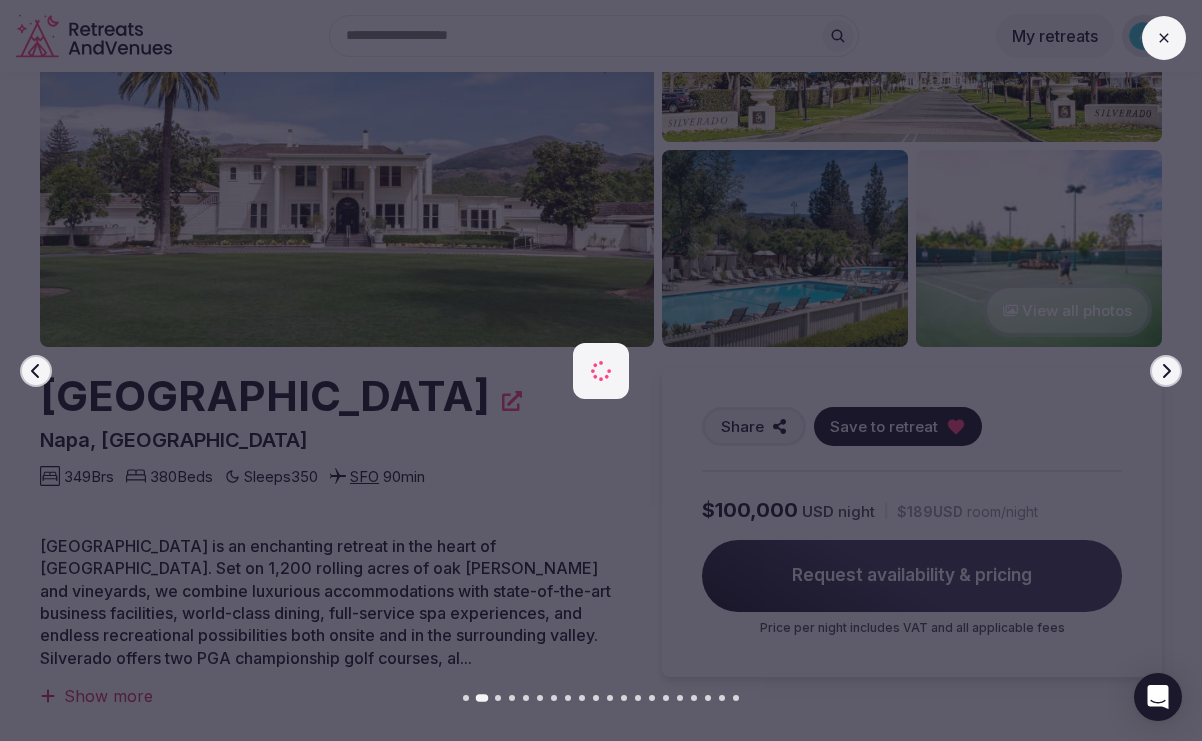 type 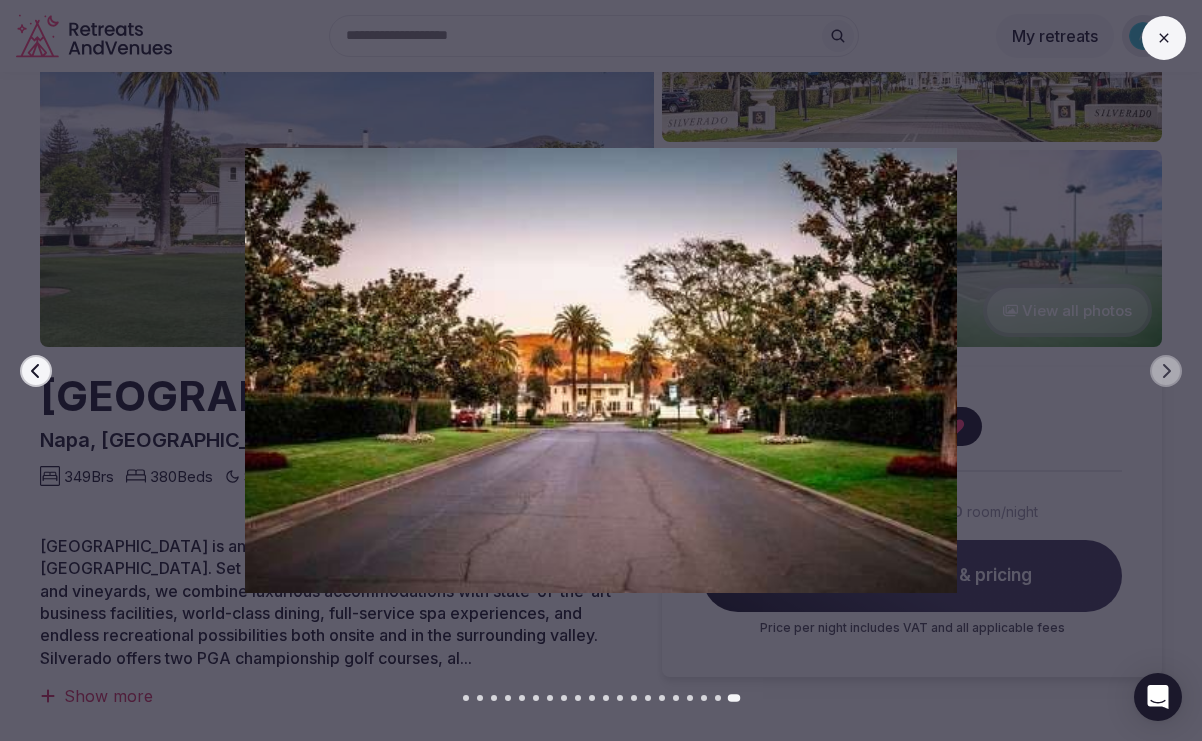 click at bounding box center (1164, 38) 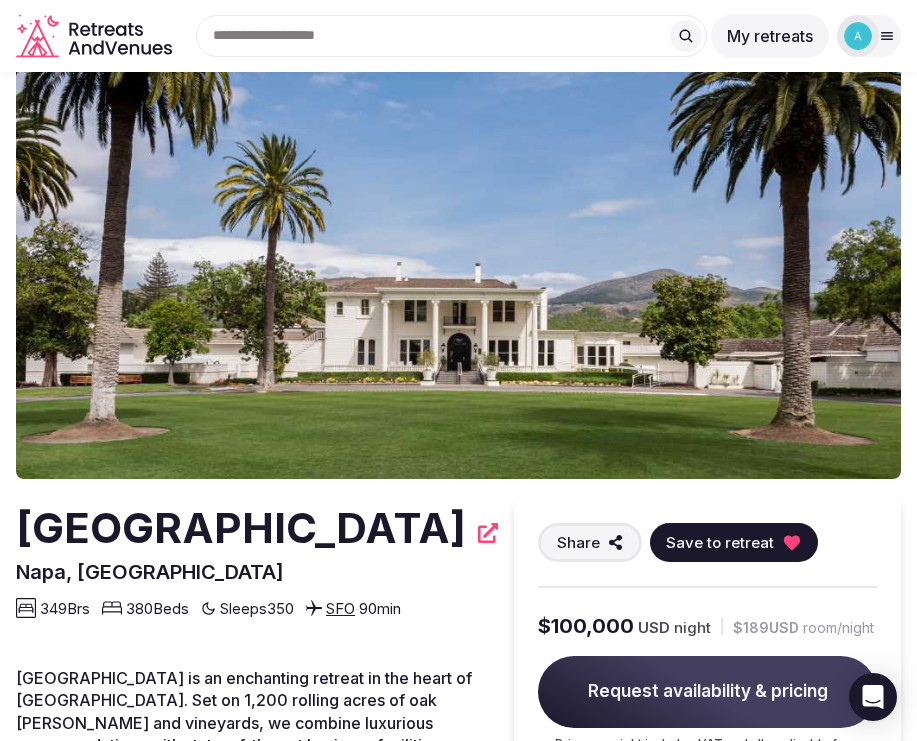 scroll, scrollTop: 0, scrollLeft: 0, axis: both 